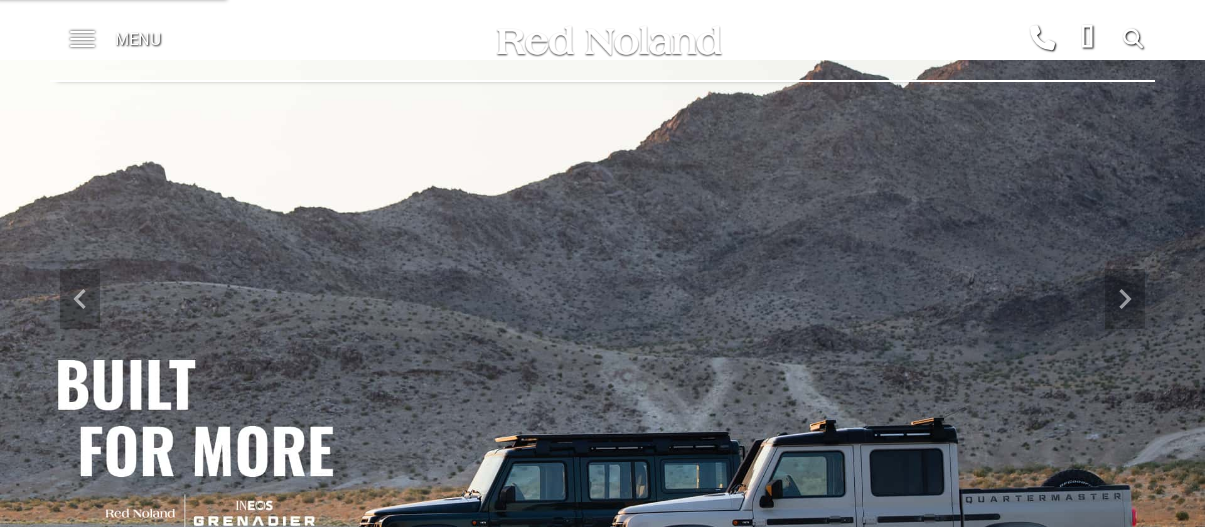 scroll, scrollTop: 0, scrollLeft: 0, axis: both 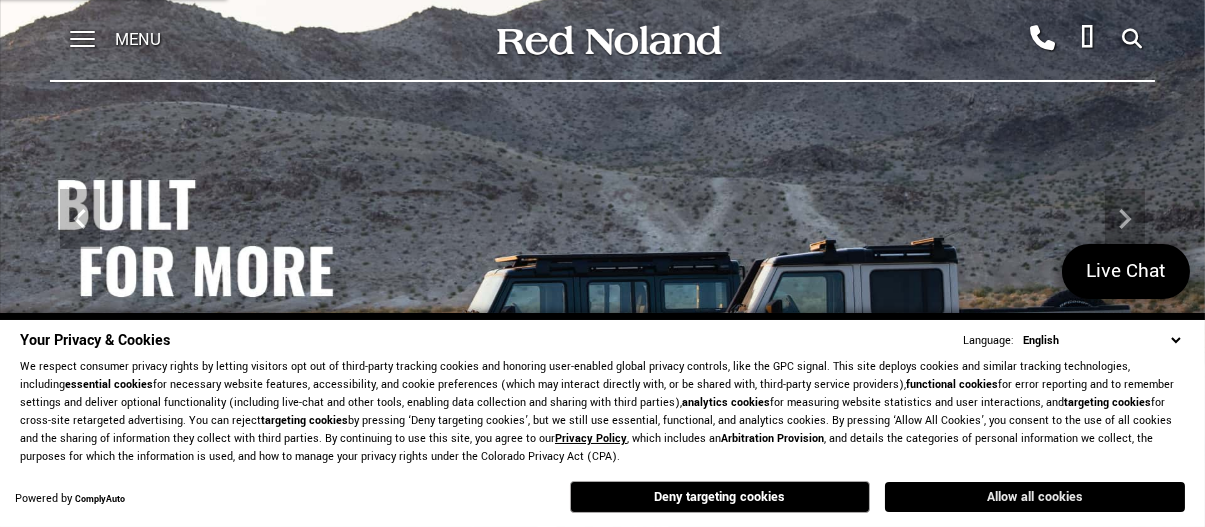 click on "Allow all cookies" at bounding box center [1035, 497] 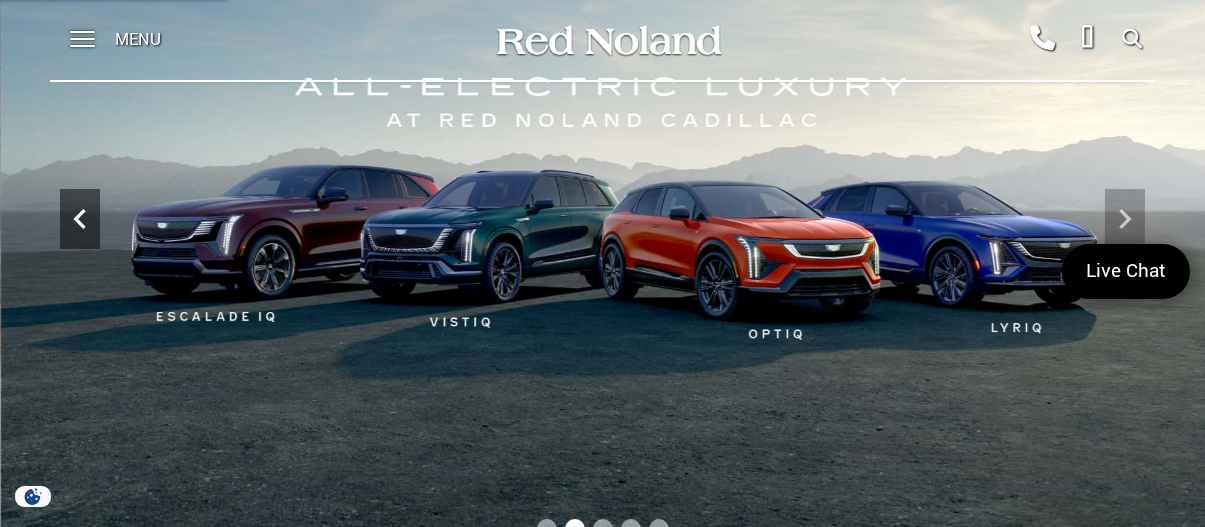click 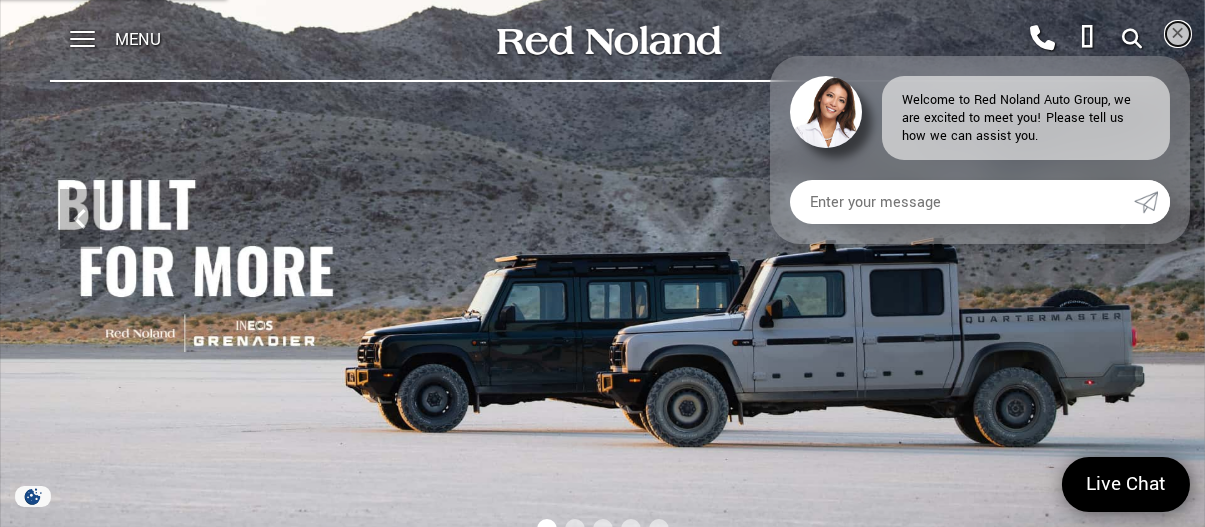 click on "Menu
[BRAND] [BRAND]   [PHONE]
[BRAND] [BRAND]   [PHONE]
[BRAND] [BRAND]   [PHONE]
[BRAND] [BRAND]   [PHONE]
[BRAND] [BRAND] [BRAND]   [PHONE]
[BRAND] [BRAND] [BRAND]
[BRAND] [BRAND] [BRAND]" at bounding box center [602, 2069] 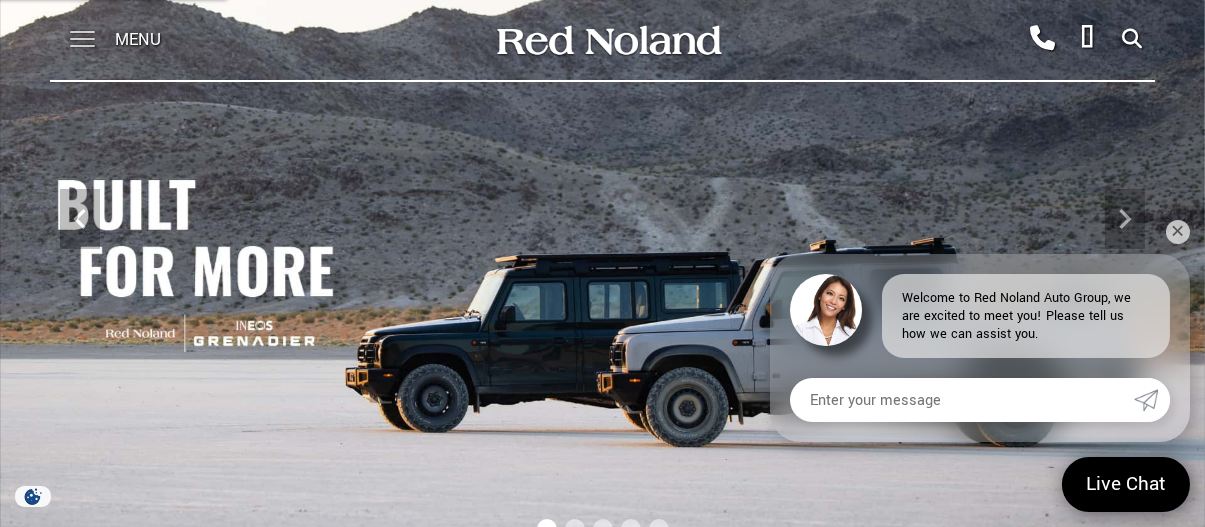 click at bounding box center [82, 40] 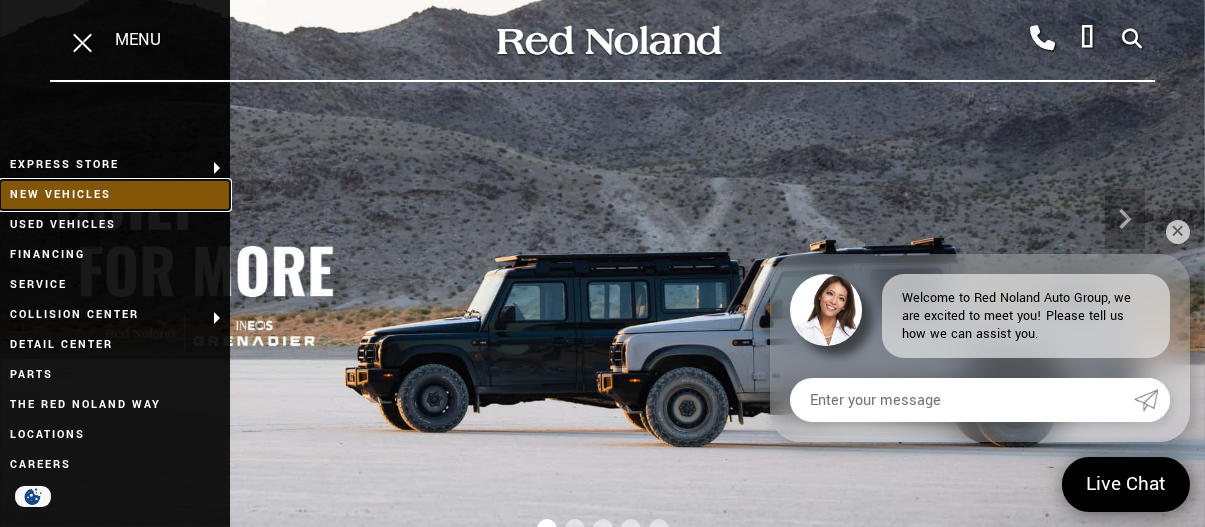 click on "New Vehicles" at bounding box center [115, 195] 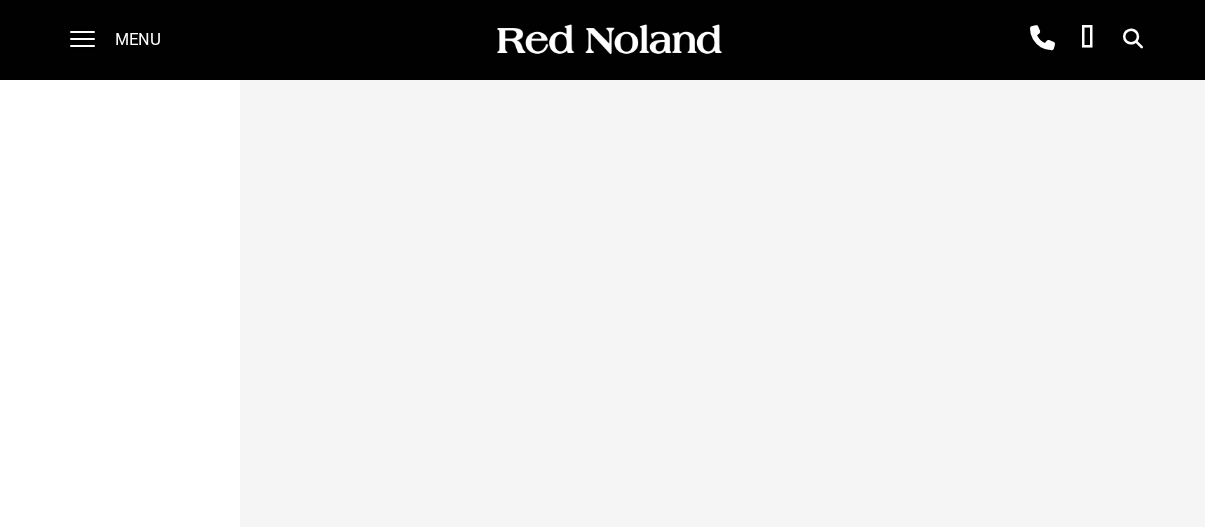 scroll, scrollTop: 0, scrollLeft: 0, axis: both 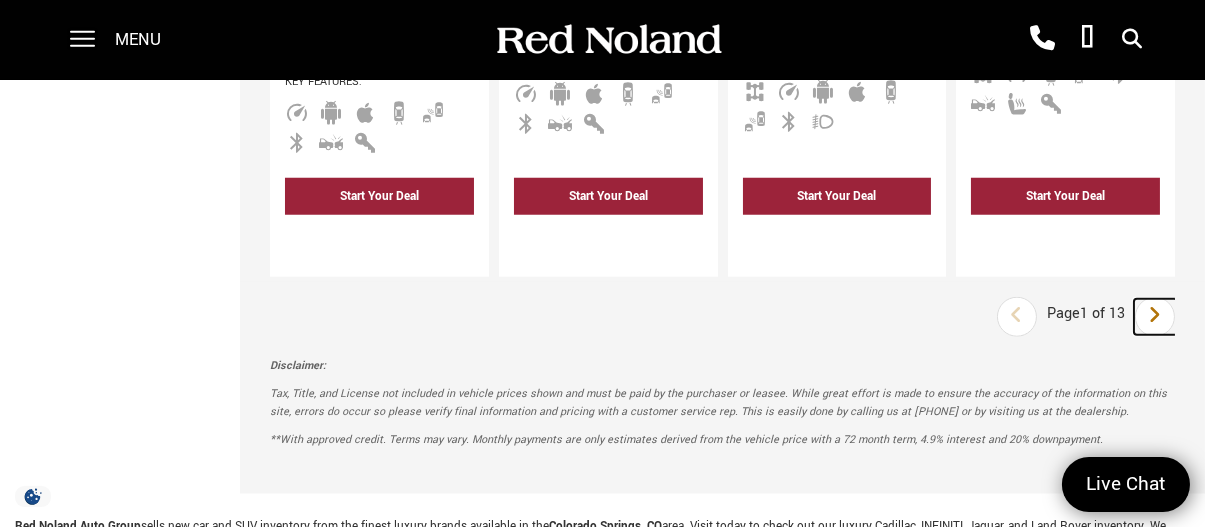 click on "Next" at bounding box center [1155, 317] 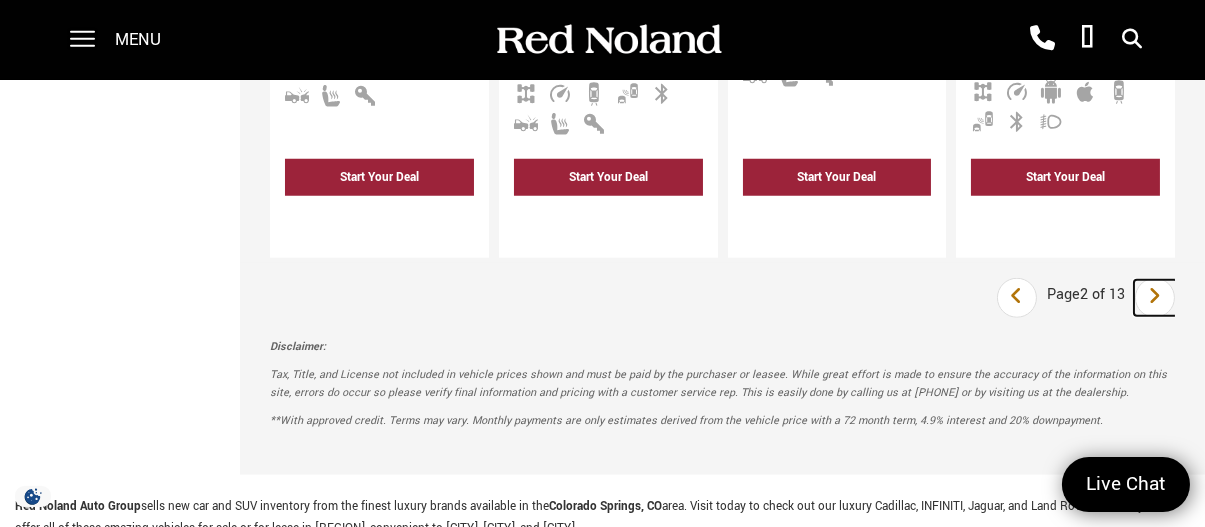scroll, scrollTop: 3700, scrollLeft: 0, axis: vertical 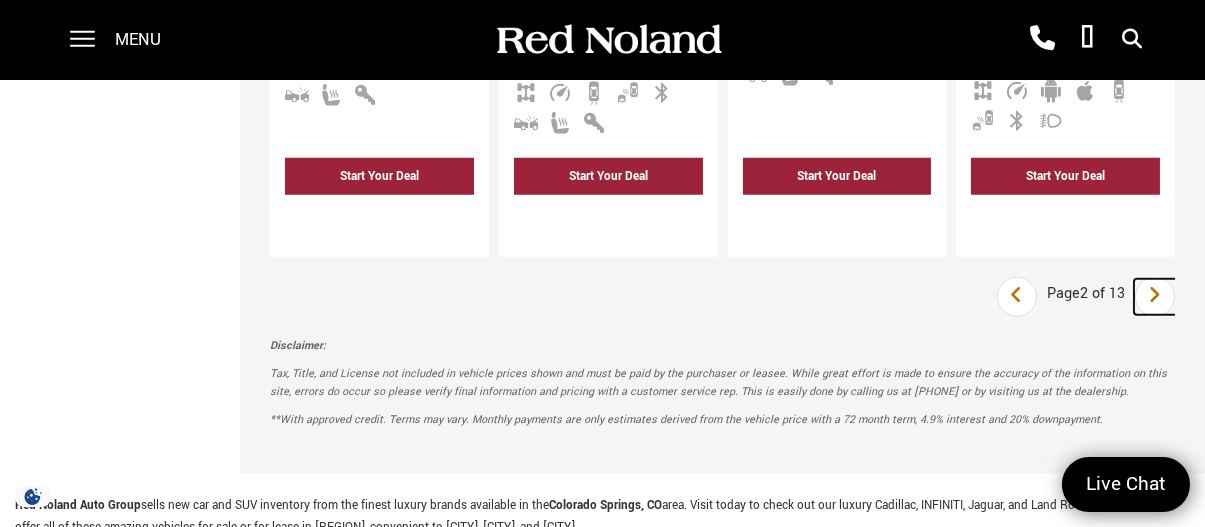 click at bounding box center [1155, 295] 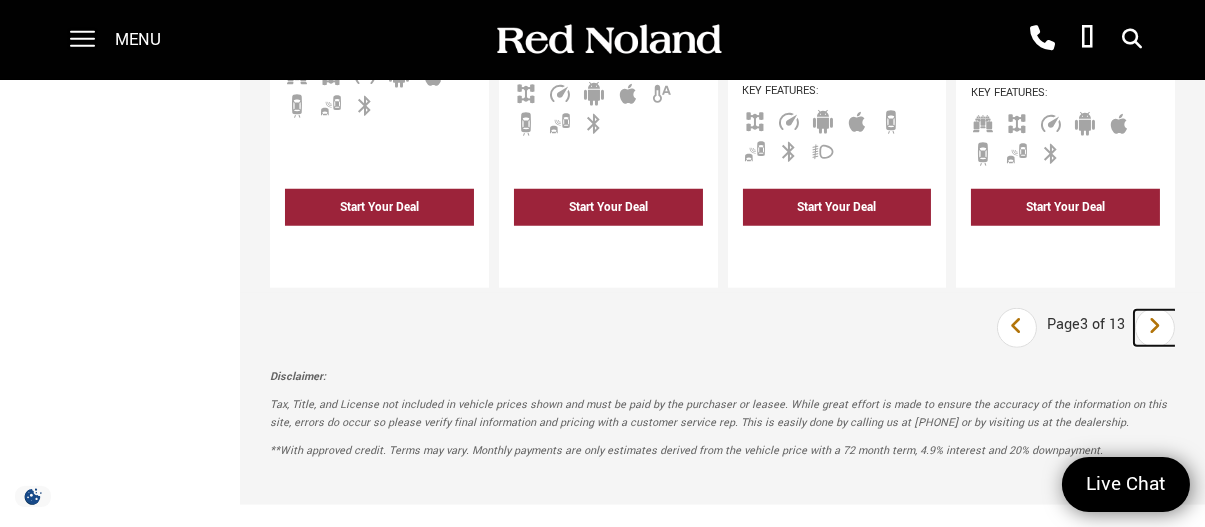 scroll, scrollTop: 3700, scrollLeft: 0, axis: vertical 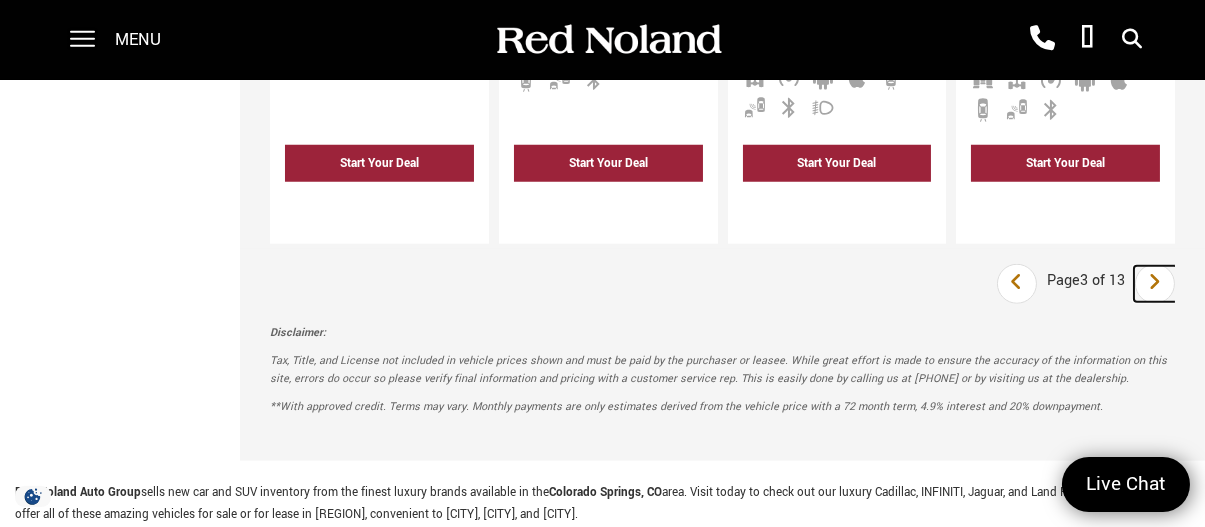 click at bounding box center [1155, 282] 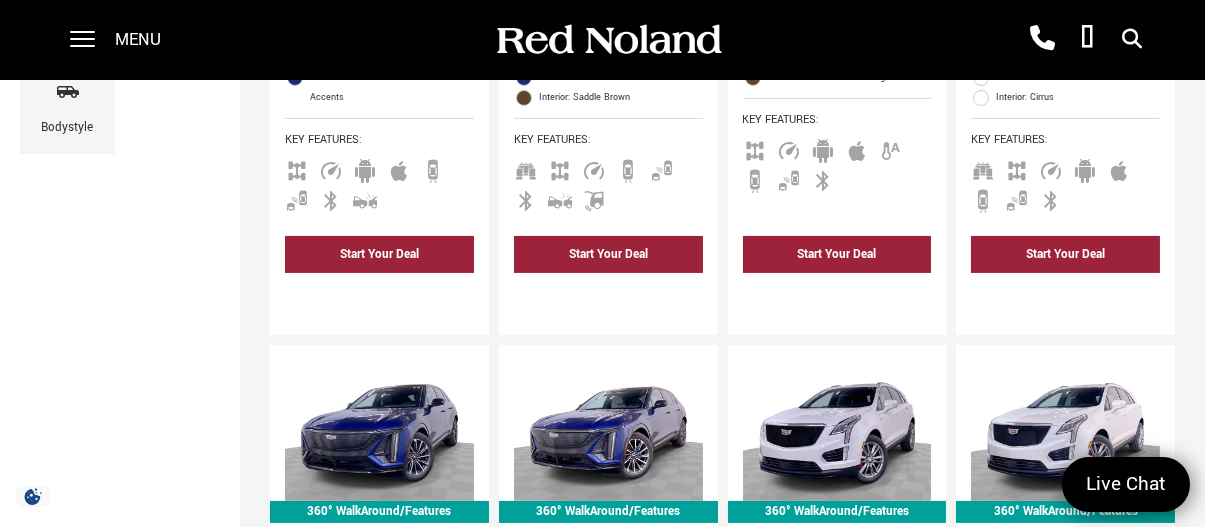 scroll, scrollTop: 900, scrollLeft: 0, axis: vertical 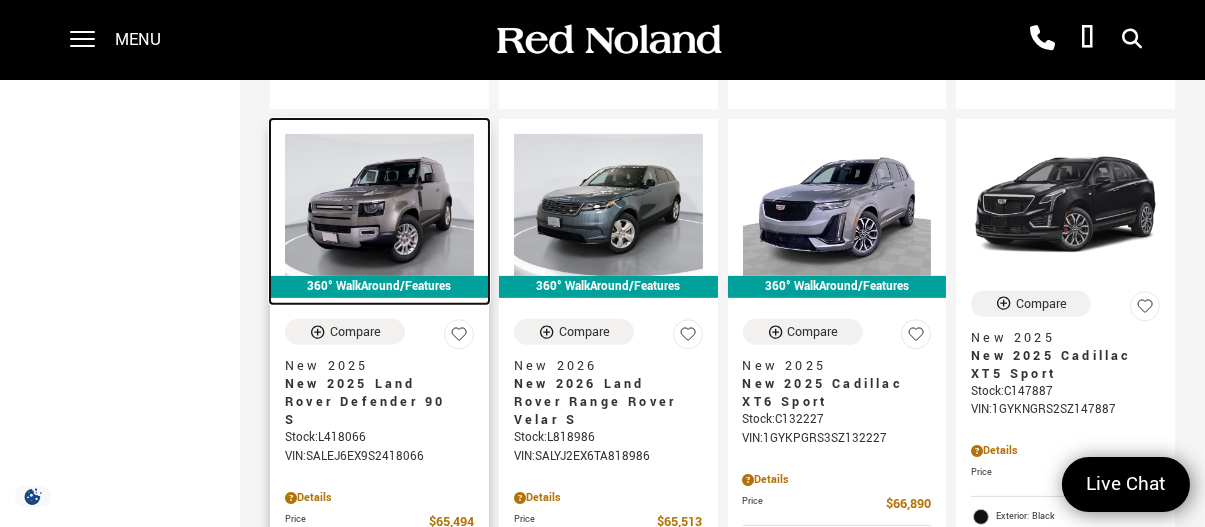 click at bounding box center [379, 205] 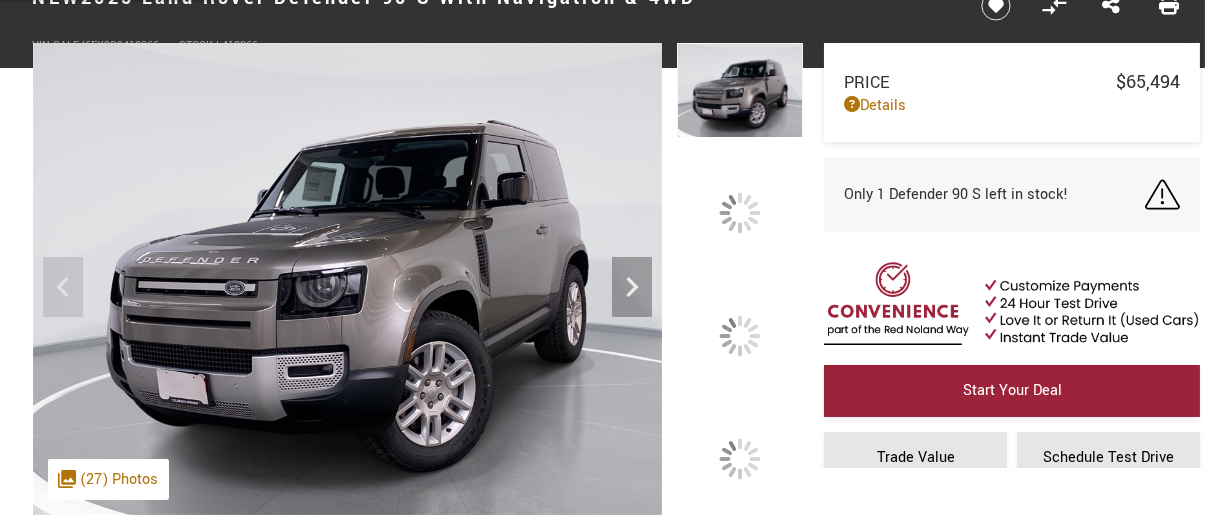 scroll, scrollTop: 200, scrollLeft: 0, axis: vertical 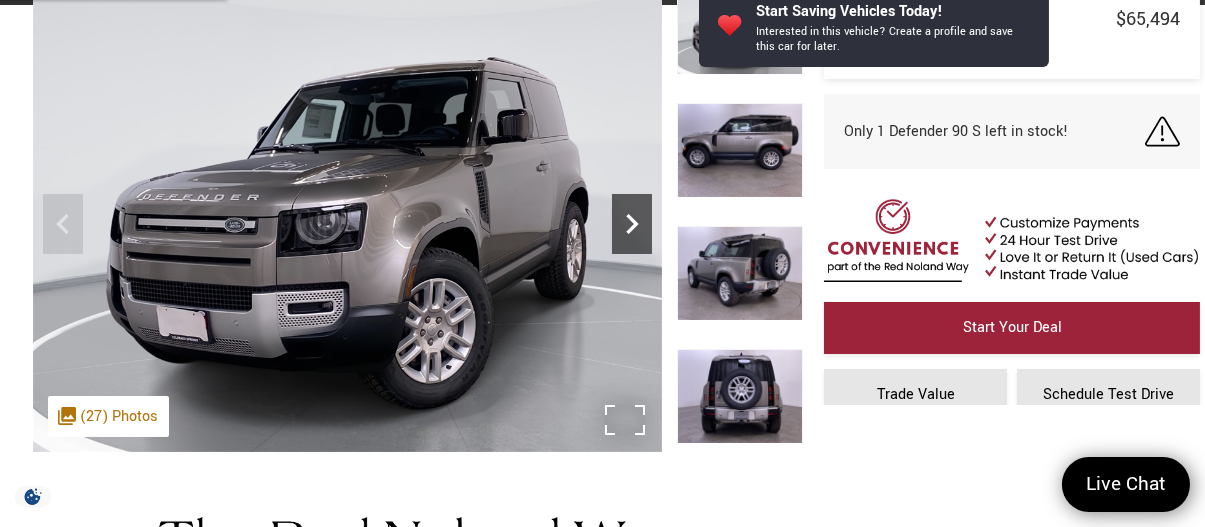 click 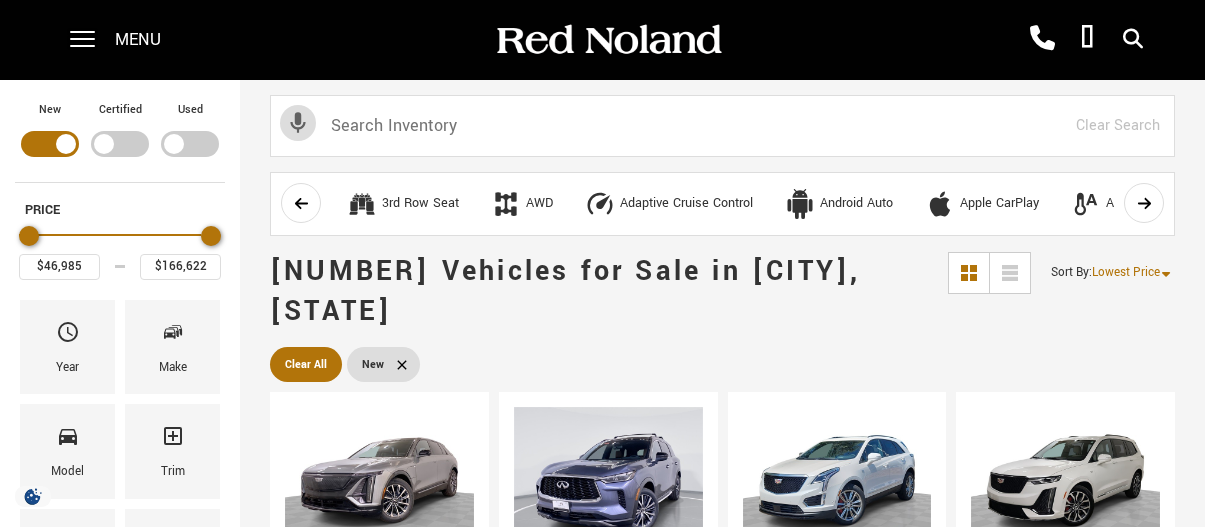 scroll, scrollTop: 0, scrollLeft: 0, axis: both 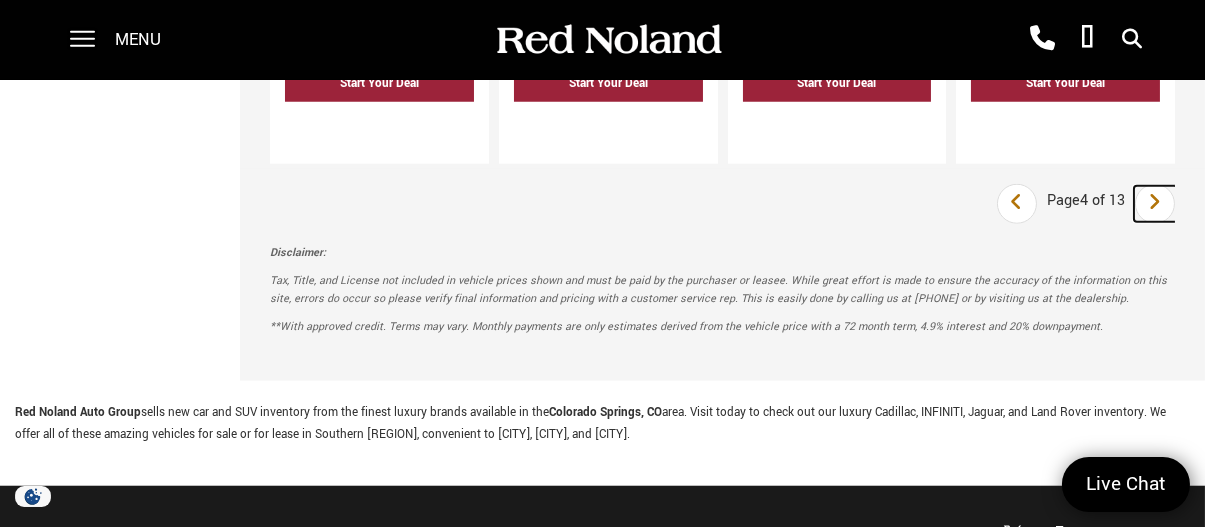 click on "Next" at bounding box center [1155, 204] 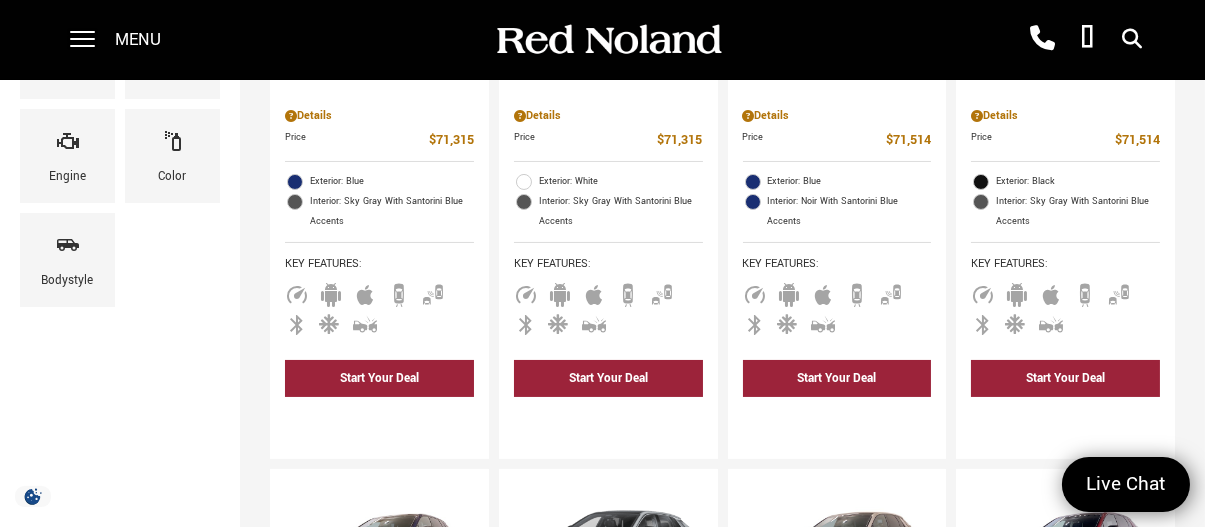 scroll, scrollTop: 0, scrollLeft: 0, axis: both 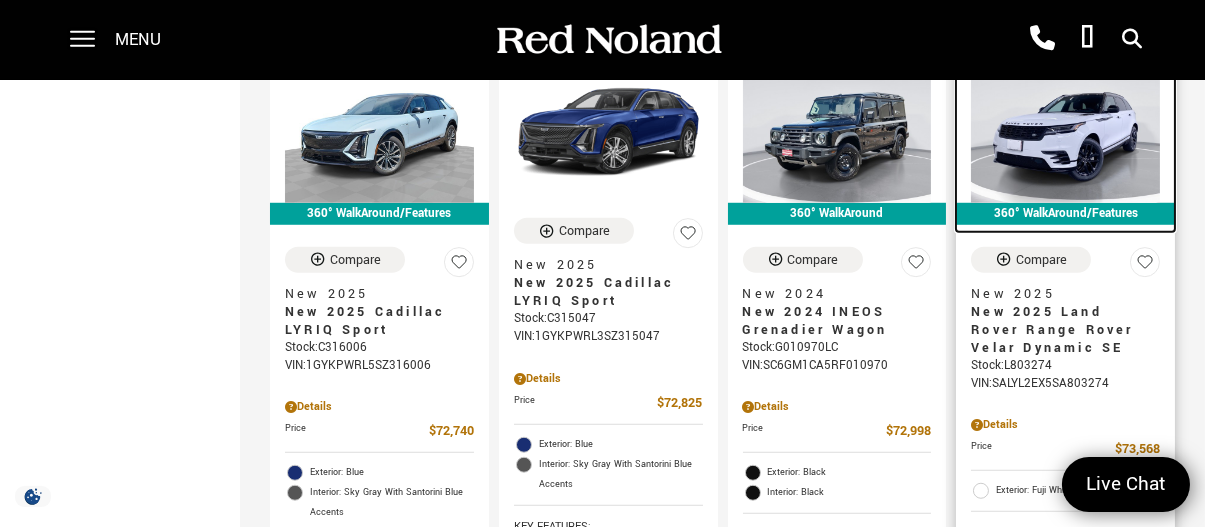 click at bounding box center (1065, 133) 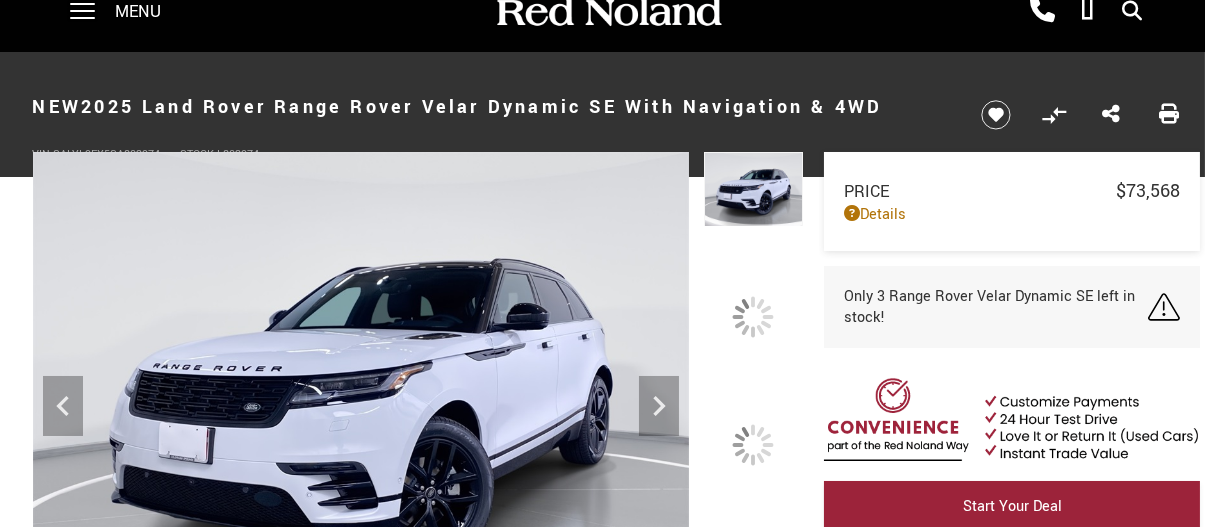 scroll, scrollTop: 200, scrollLeft: 0, axis: vertical 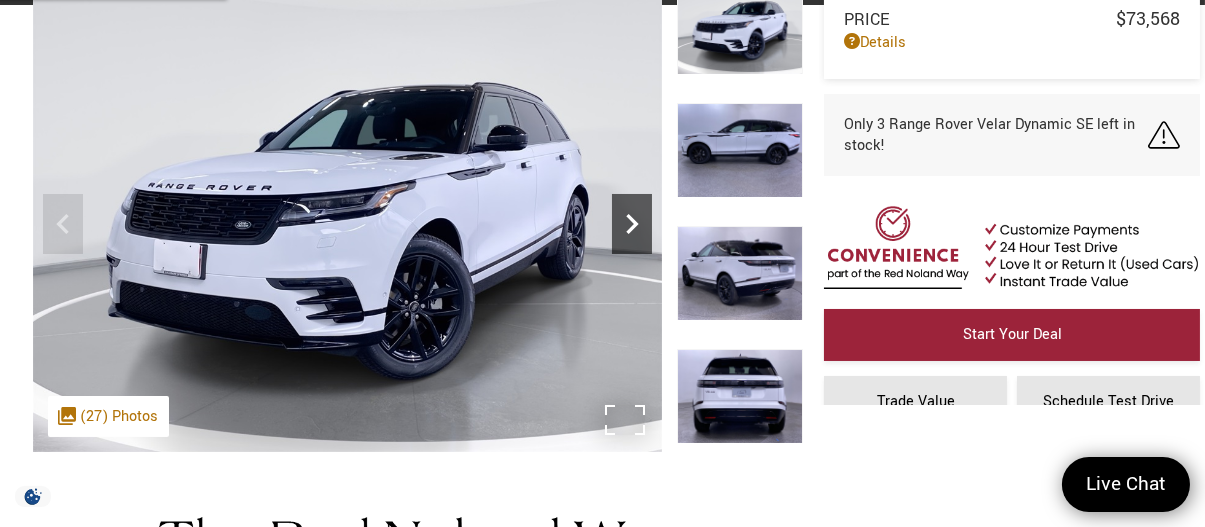 click 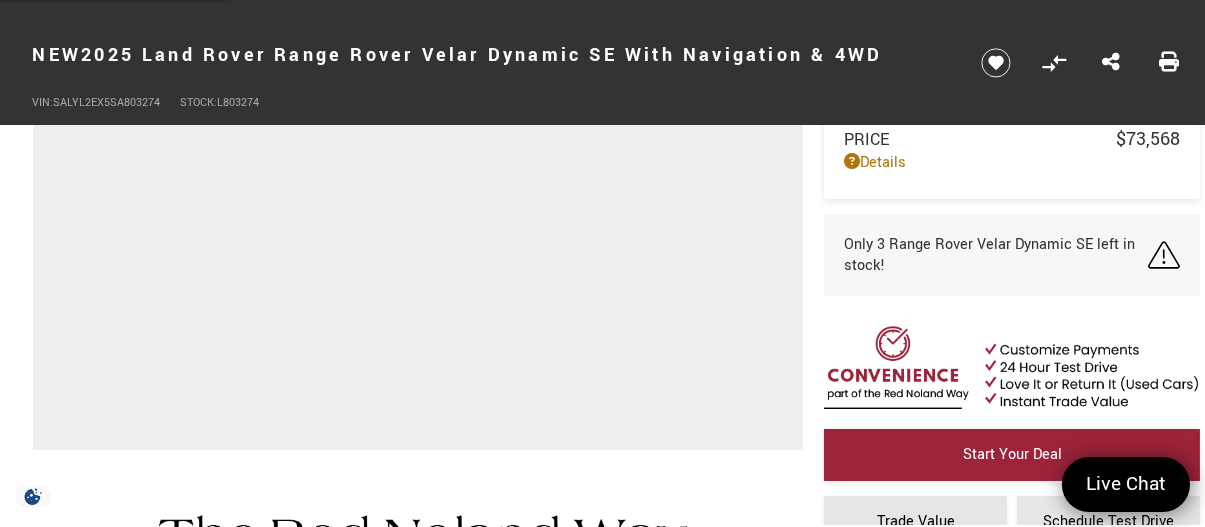 scroll, scrollTop: 300, scrollLeft: 0, axis: vertical 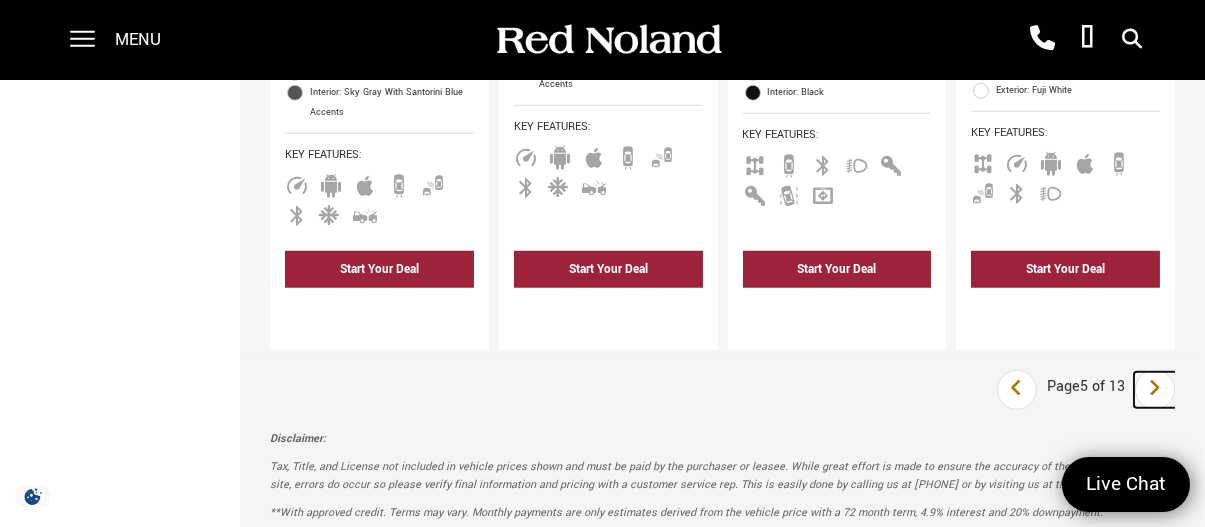 click at bounding box center [1155, 388] 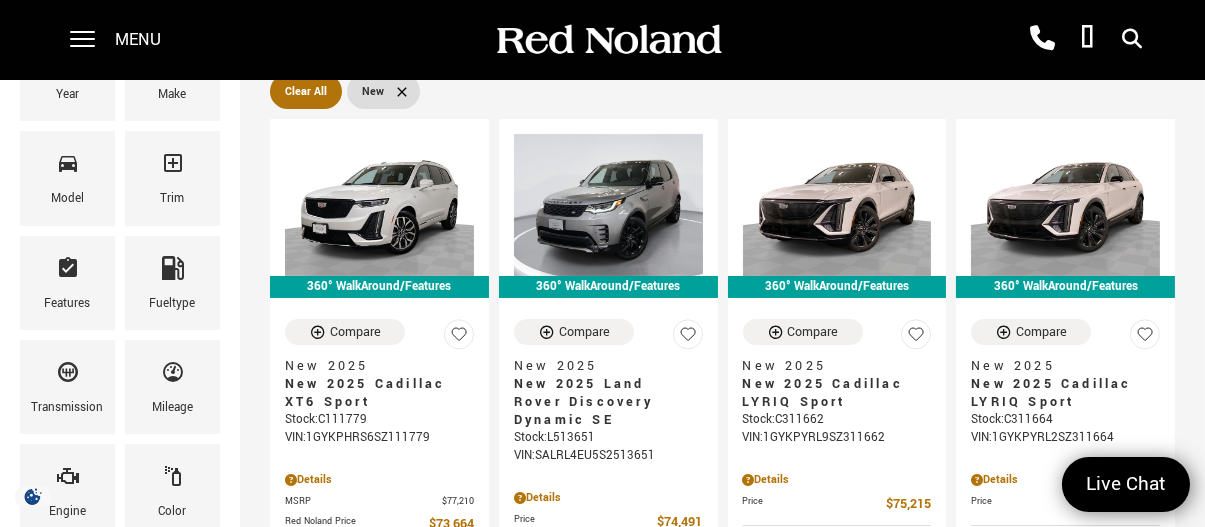 scroll, scrollTop: 300, scrollLeft: 0, axis: vertical 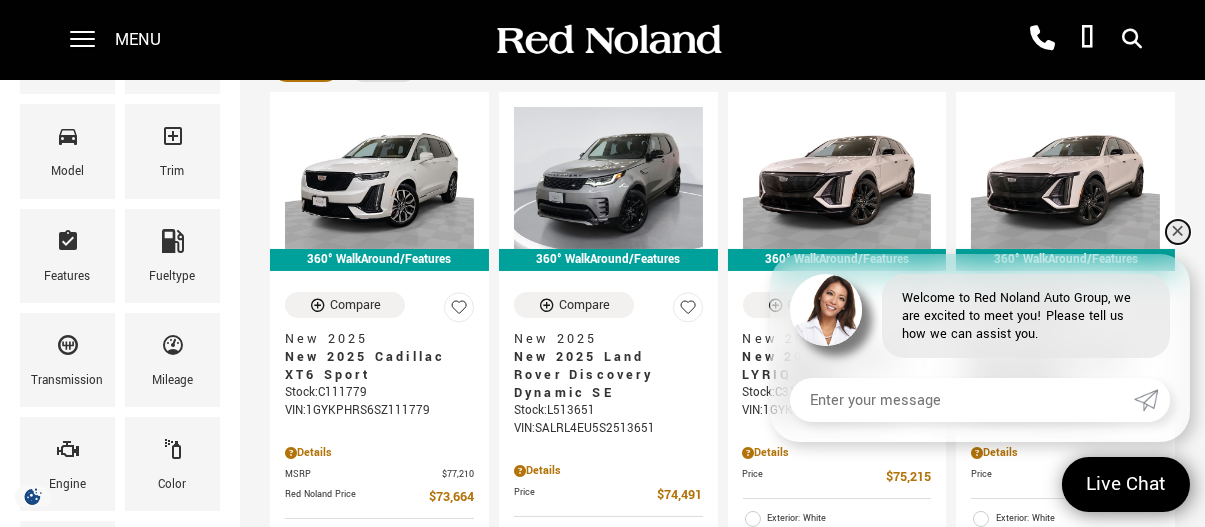 click on "✕" at bounding box center (1178, 232) 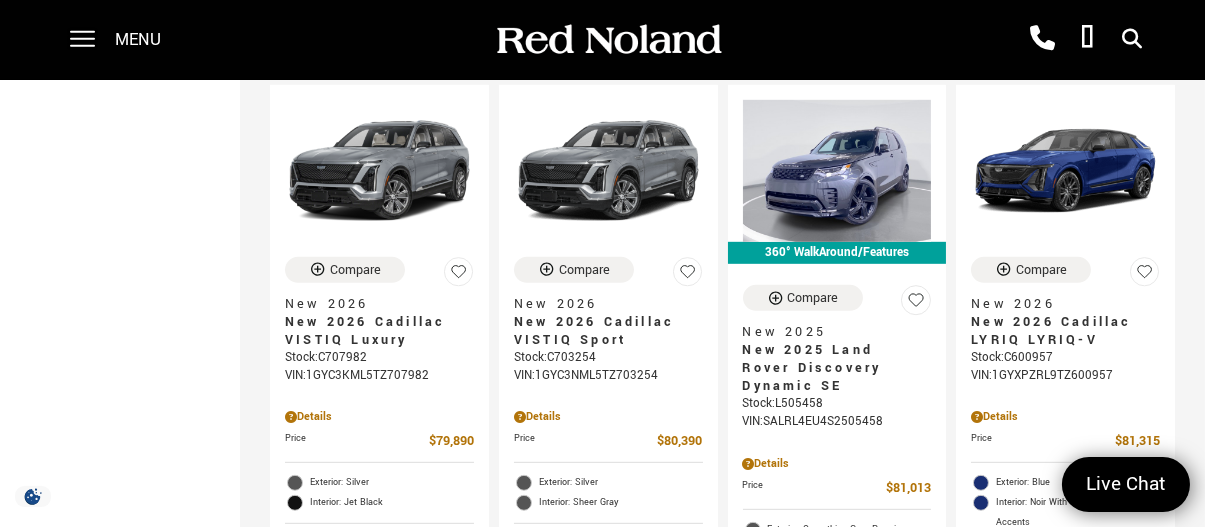 scroll, scrollTop: 2400, scrollLeft: 0, axis: vertical 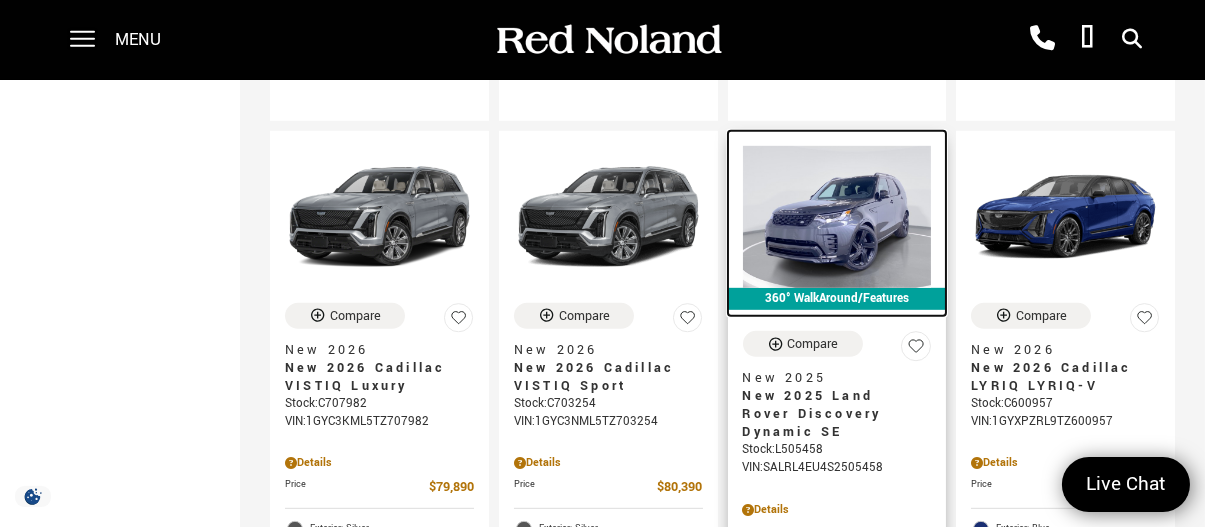 click at bounding box center (837, 217) 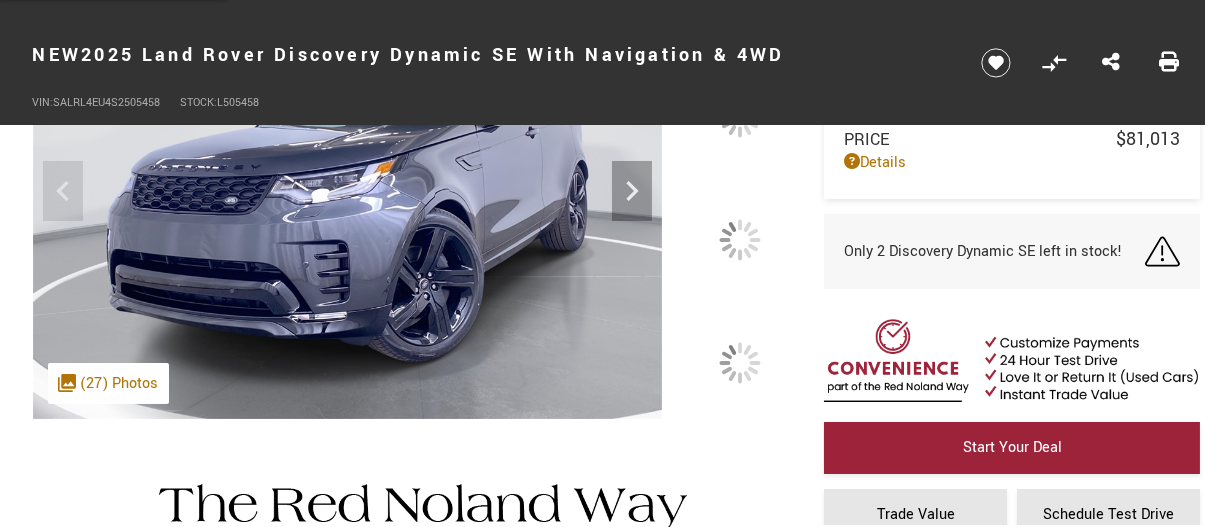 scroll, scrollTop: 400, scrollLeft: 0, axis: vertical 